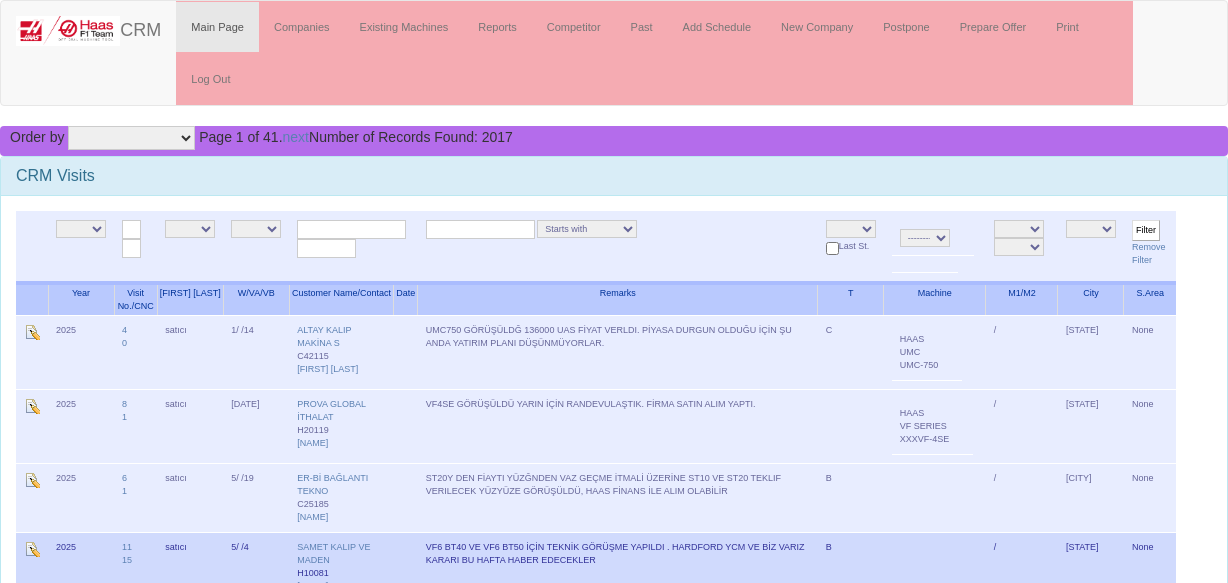 scroll, scrollTop: 0, scrollLeft: 0, axis: both 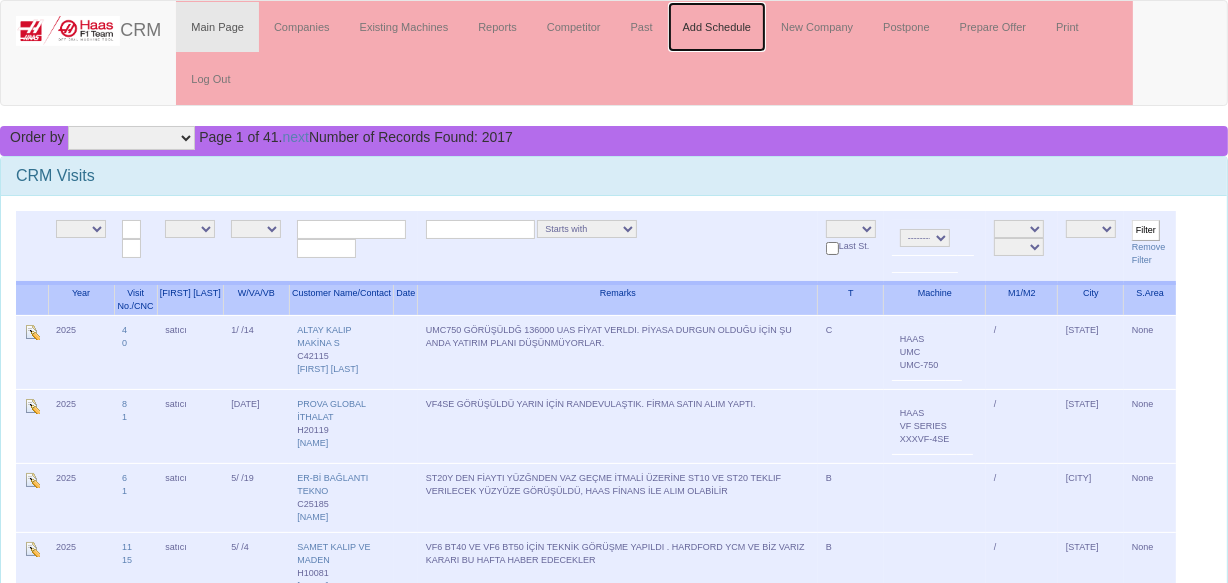 click on "Add Schedule" at bounding box center [717, 27] 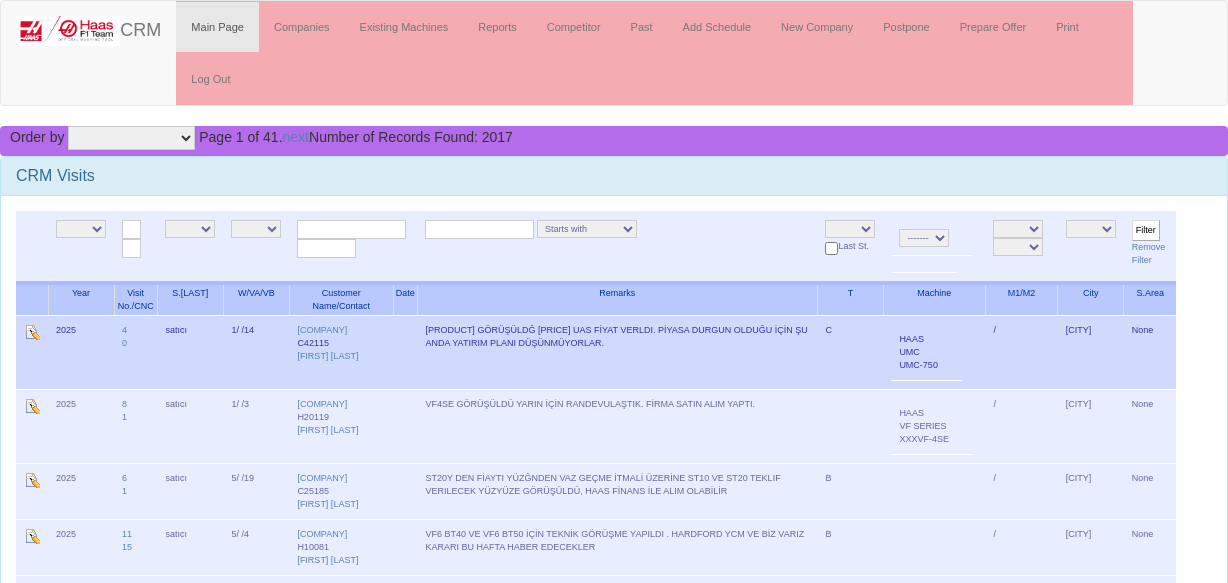 scroll, scrollTop: 0, scrollLeft: 0, axis: both 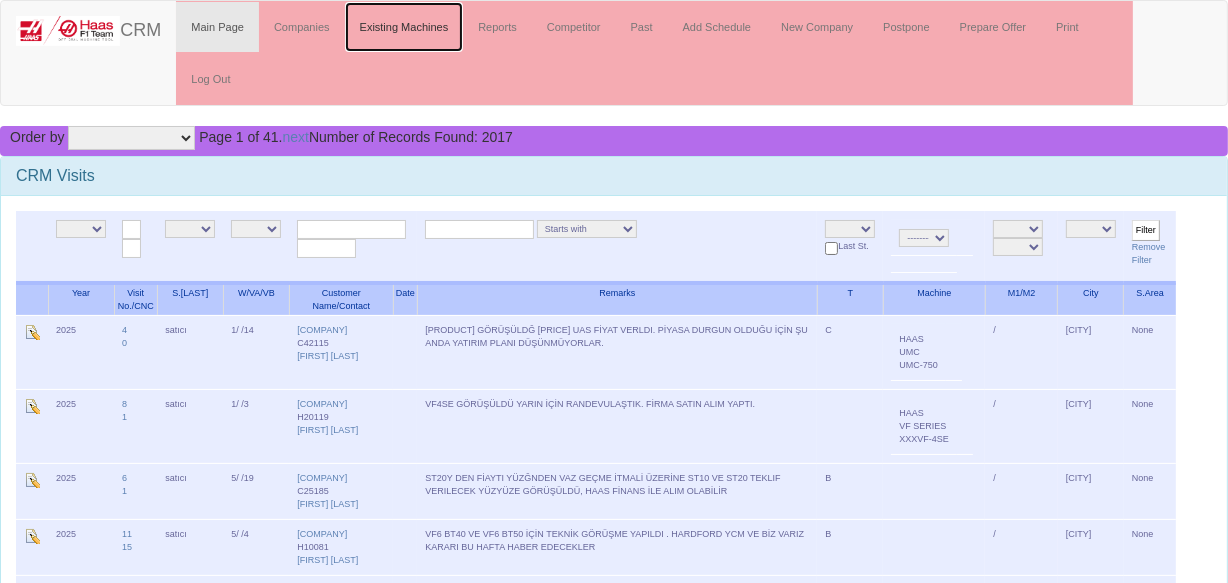 click on "Existing Machines" at bounding box center (404, 27) 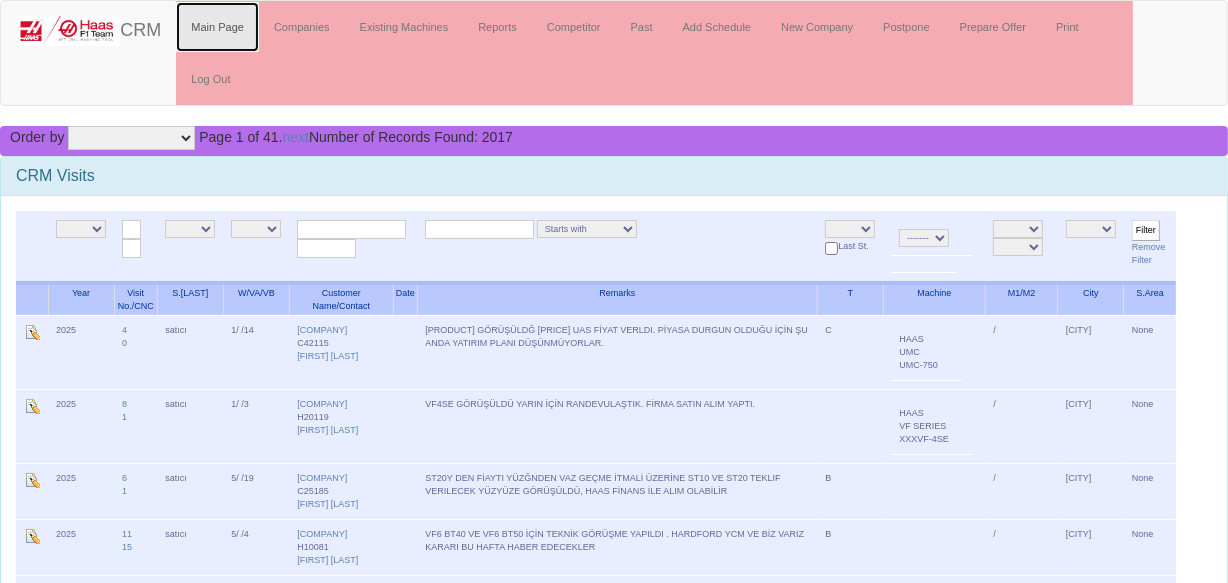 click on "Main Page" at bounding box center [217, 27] 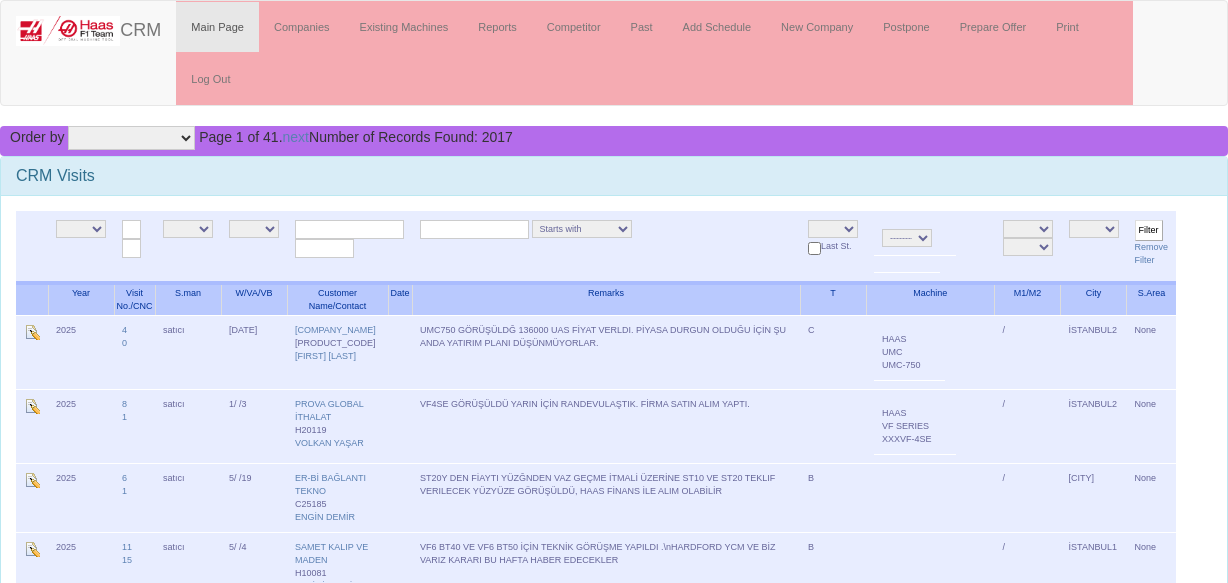 scroll, scrollTop: 0, scrollLeft: 0, axis: both 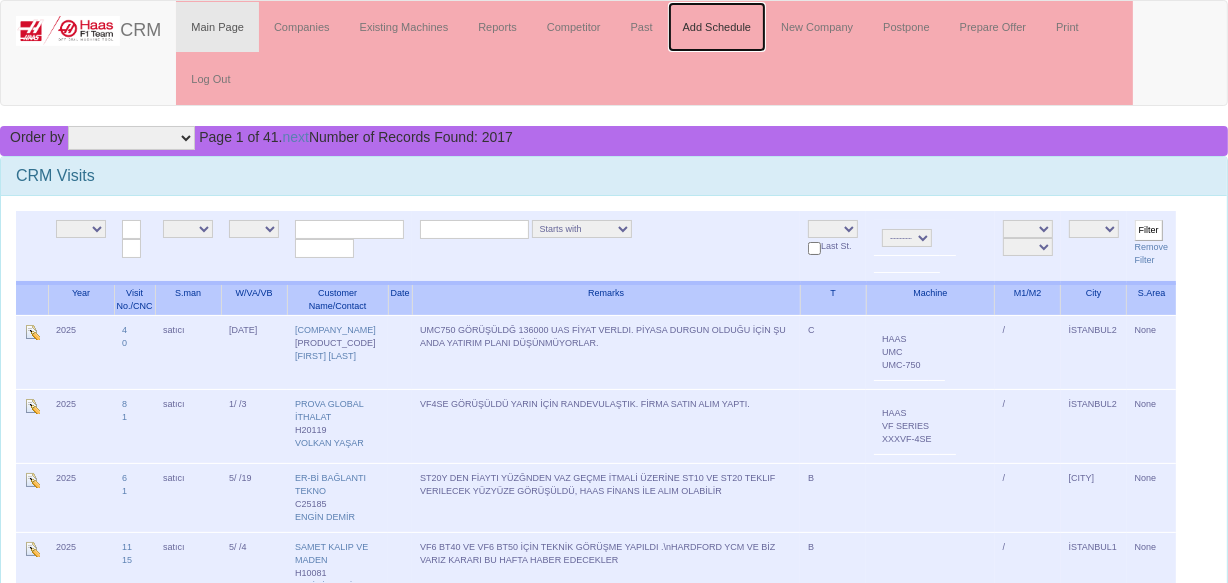 click on "Add Schedule" at bounding box center [717, 27] 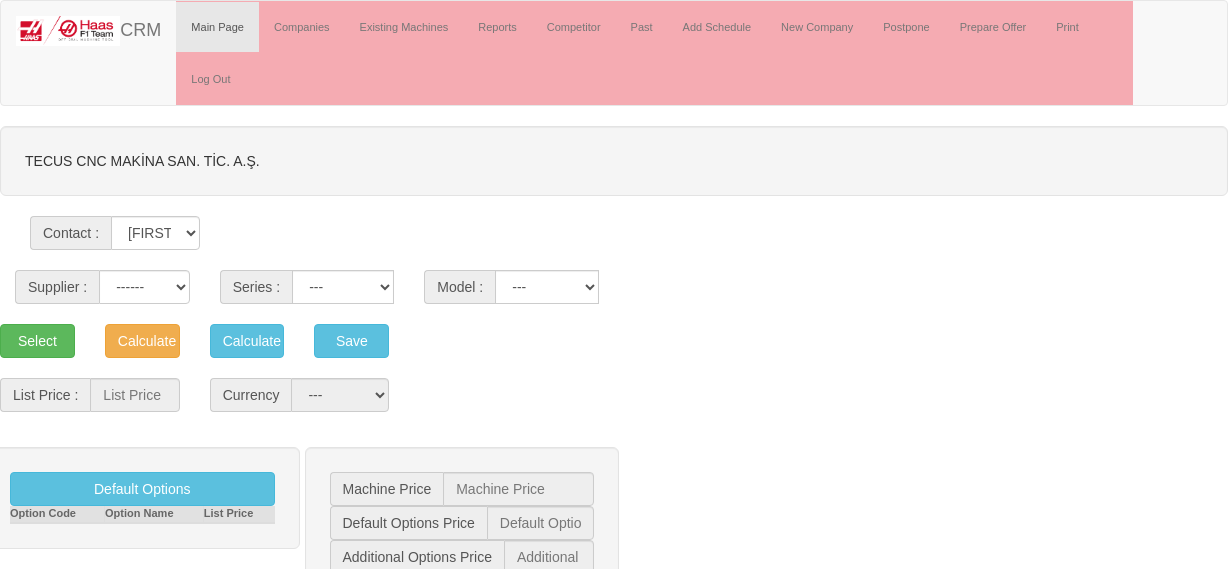 scroll, scrollTop: 0, scrollLeft: 0, axis: both 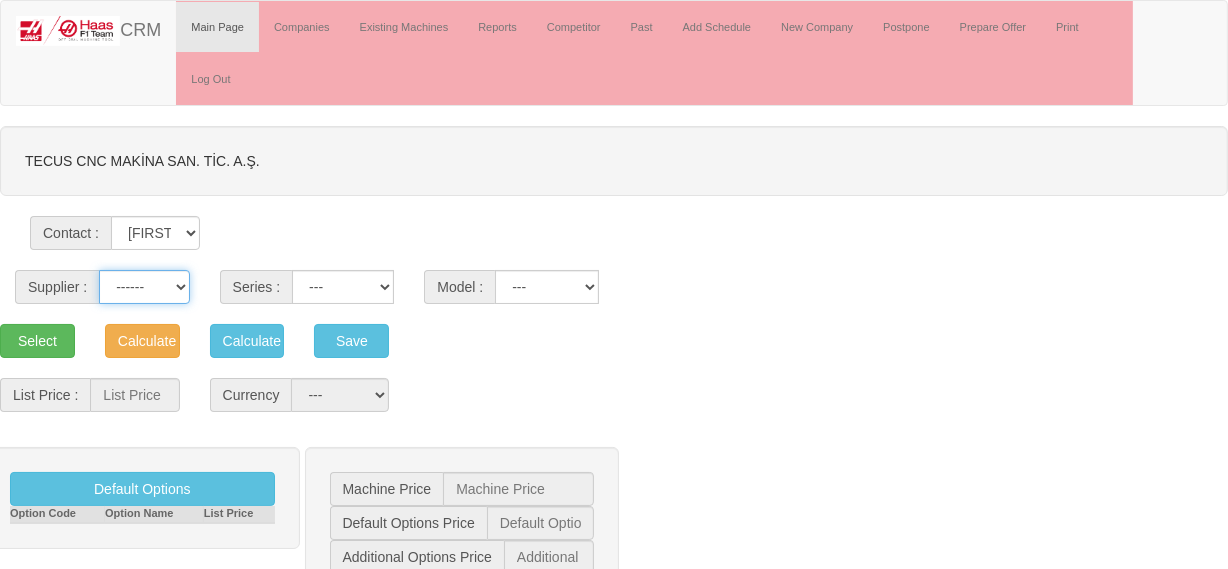 click on "------
HAAS
CANACA" at bounding box center (144, 287) 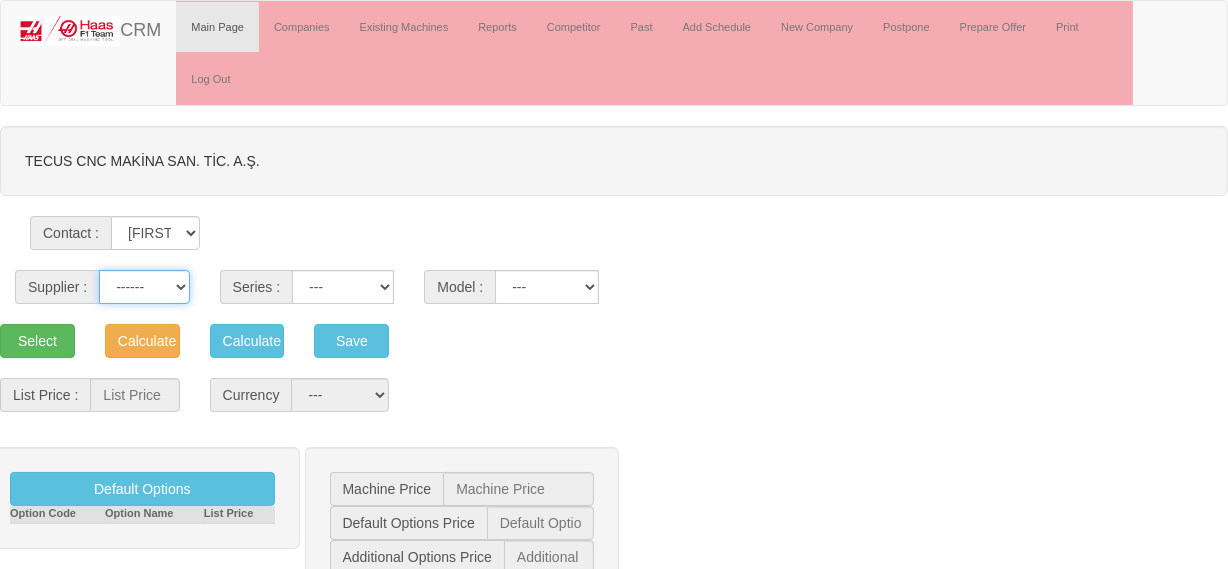 select on "1" 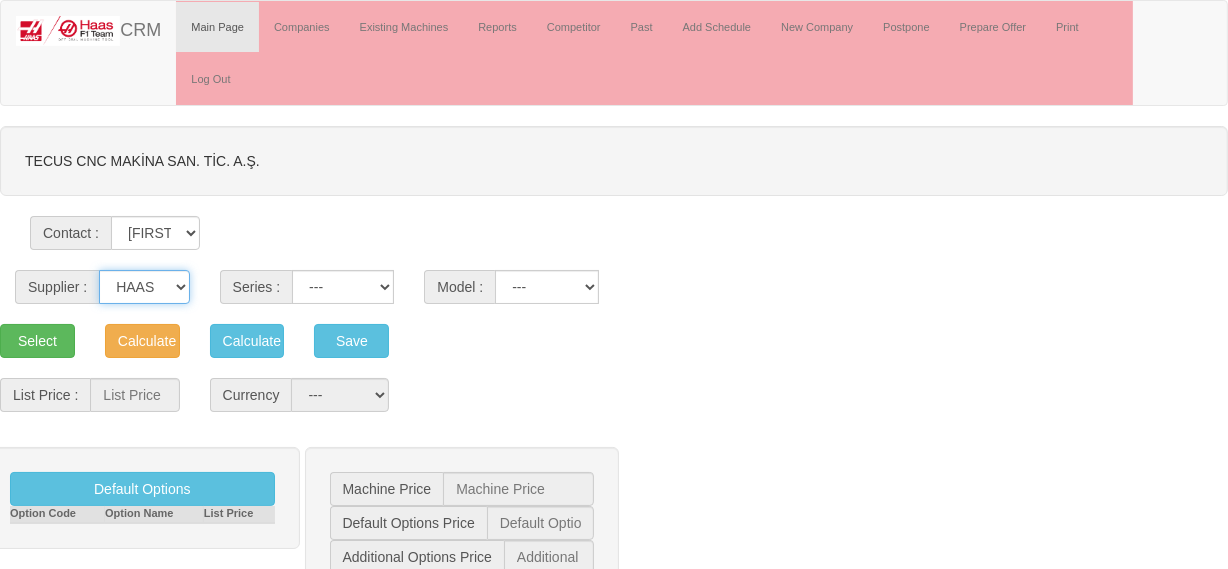 click on "------
HAAS
CANACA" at bounding box center [144, 287] 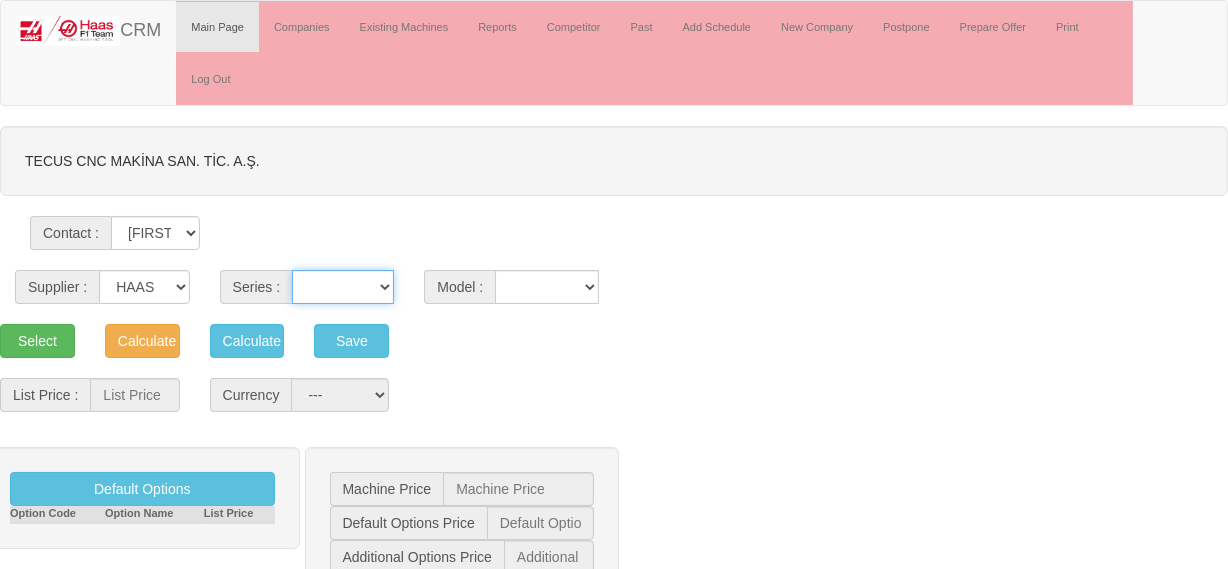 drag, startPoint x: 326, startPoint y: 290, endPoint x: 330, endPoint y: 275, distance: 15.524175 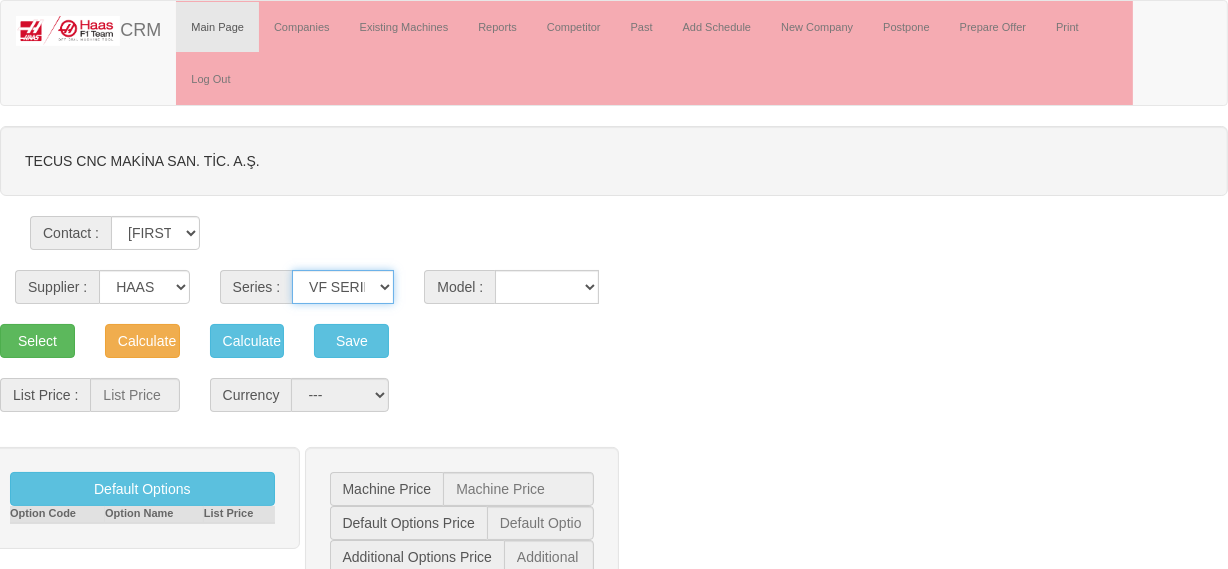 click on "VF SERIES
ST SERIES
UMC
EC SERIES
ADDITIONAL
TM SERIES
MINI SERIES
VM SERIES
VC SERIES
GM SERIES
VR SERIES
GR SERIES
VS SERIES
DC SERIES
TL SERIES
DS SERIES
CL SERIES
PARTS
DT SERIES" at bounding box center [343, 287] 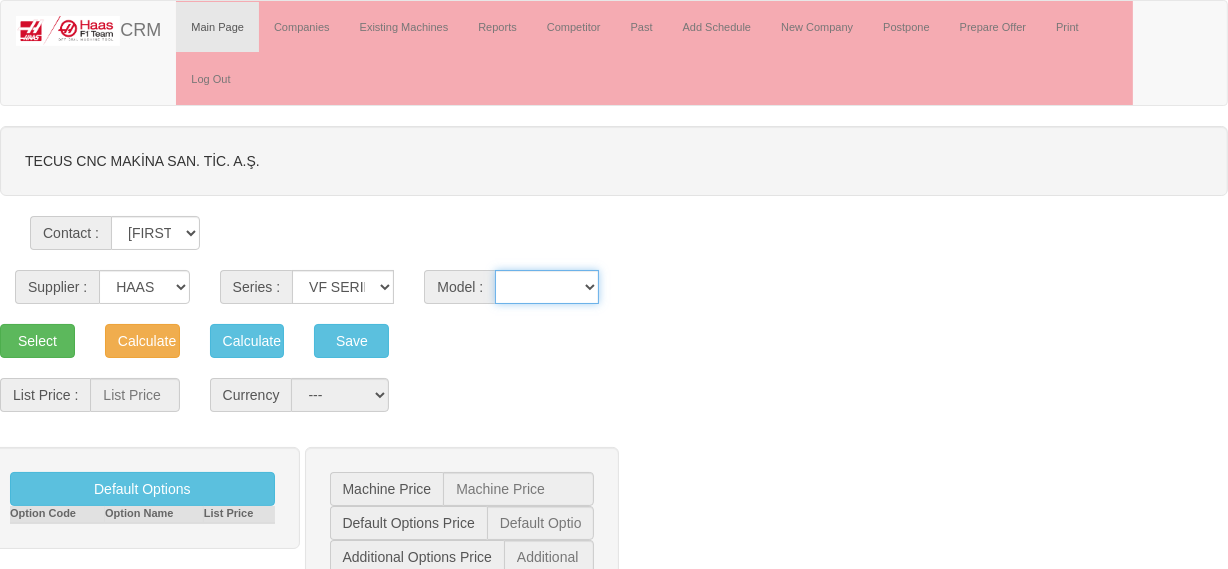 click on "VF-1
VF-[NUMBER]/[NUMBER]
VF-[NUMBER]/[NUMBER]
VF-[NUMBER]/[NUMBER]
VF-[NUMBER]/[NUMBER]
VF-[NUMBER]/[NUMBER]
VF-[NUMBER]/[NUMBER]
VF-[NUMBER]/[NUMBER]
VF-[NUMBER]/[NUMBER]
VF-[NUMBER]/[NUMBER]
VF-[NUMBER]
VF-[NUMBER]SS
VF-[NUMBER]SSYT
VF-[NUMBER]TR
VF-[NUMBER]YT
VF-[NUMBER]
VF-[NUMBER]SS
VF-[NUMBER]SSYT
VF-[NUMBER]YT
VF-[NUMBER]YT/[NUMBER]
VF-[NUMBER]
VF-[NUMBER]SS
VF-[NUMBER]/[NUMBER]
VF-[NUMBER]/[NUMBER]
VF-[NUMBER]/[NUMBER]XT
VF-[NUMBER]/[NUMBER]
VF-[NUMBER]/[NUMBER]TR
VF-[NUMBER]/[NUMBER]XT
VF-[NUMBER]SS
VF-[NUMBER]/[NUMBER]
VF-[NUMBER]/[NUMBER]TR
VF-[NUMBER]/[NUMBER]
VF-[NUMBER]/[NUMBER]TR
VF-[NUMBER]SS
VF-[NUMBER]/[NUMBER]
VF-[NUMBER]/[NUMBER]
VF-[NUMBER]/[NUMBER]
VF-[NUMBER]/[NUMBER]
VF-[NUMBER]/[NUMBER]
VF-[NUMBER]/[NUMBER]" at bounding box center [547, 287] 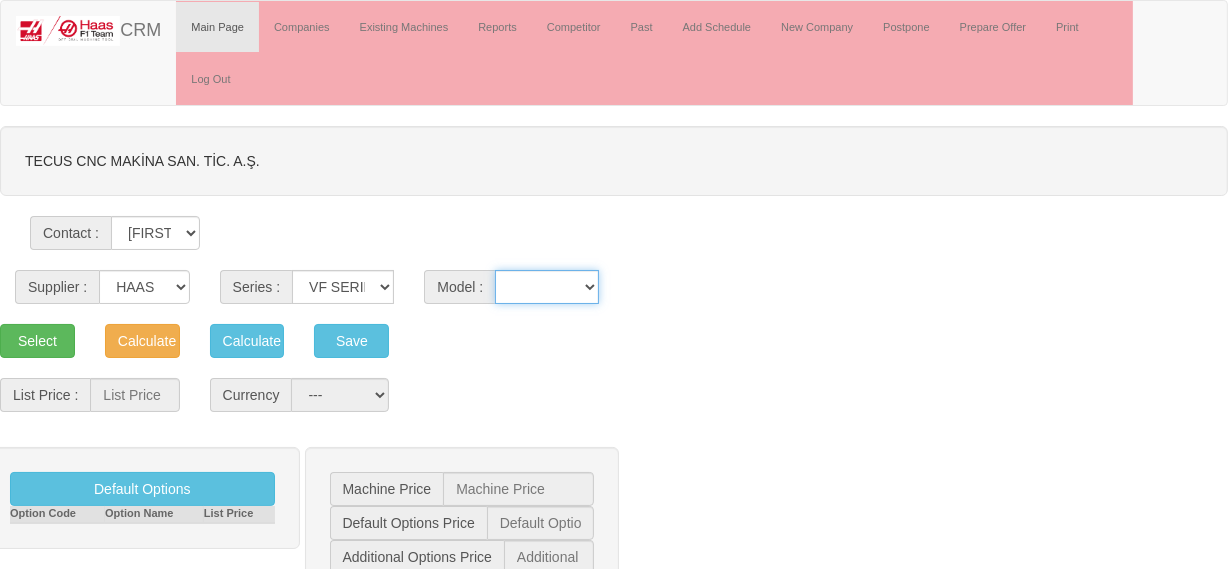 select on "122" 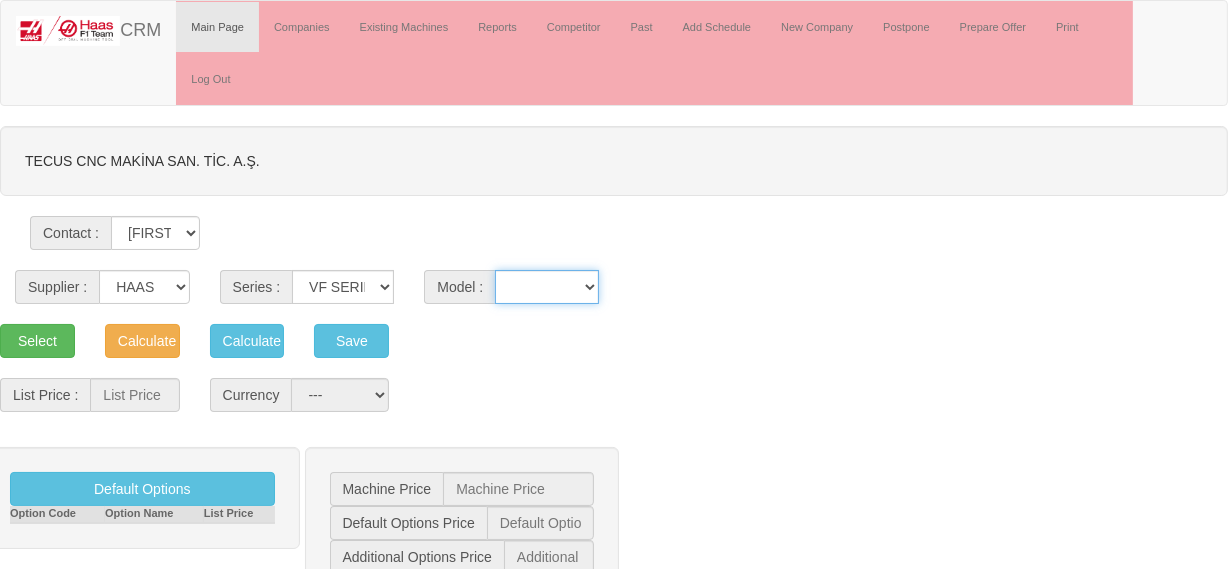 click on "VF-1
VF-10/40
VF-10/50
VF-11/40
VF-11/50
VF-12/40
VF-12/50
VF-14/40
VF-14/50
VF-2
VF-2SS
VF-2SSYT
VF-2TR
VF-2YT
VF-3
VF-3SS
VF-3SSYT
VF-3YT
VF-3YT/50
VF-4
VF-4SS
VF-5/40
VF-5/40TR
VF-5/40XT
VF-5/50
VF-5/50TR
VF-5/50XT
VF-5SS
VF-6/40
VF-6/40TR
VF-6/50
VF-6/50TR
VF-6SS
VF-7/40
VF-7/50
VF-8/40
VF-8/50
VF-9/40
VF-9/50" at bounding box center (547, 287) 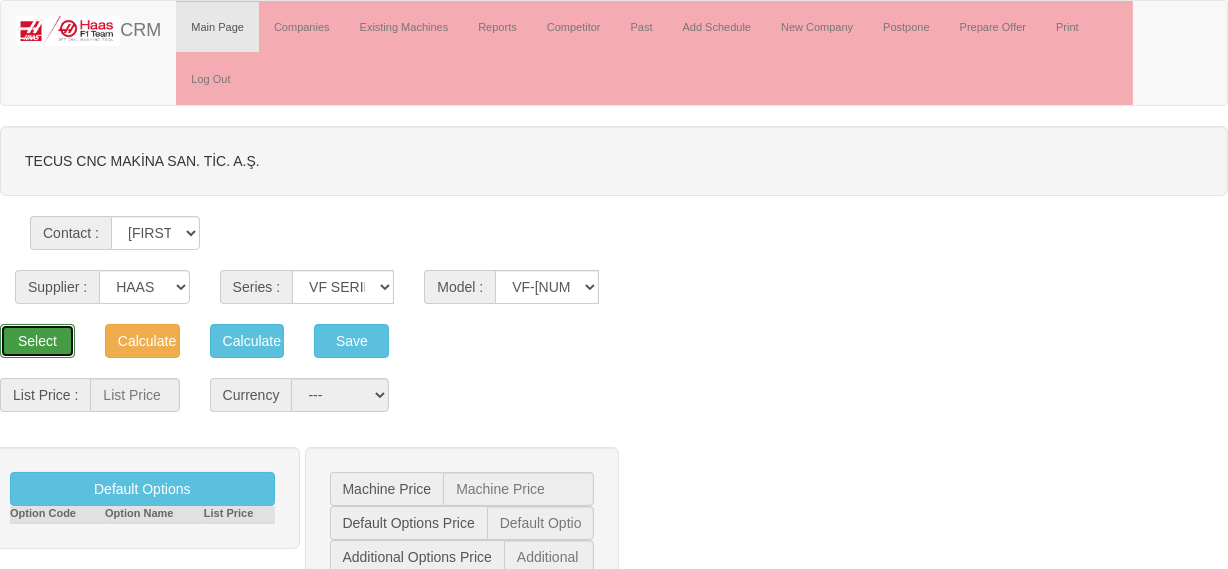 click on "Select" at bounding box center (37, 341) 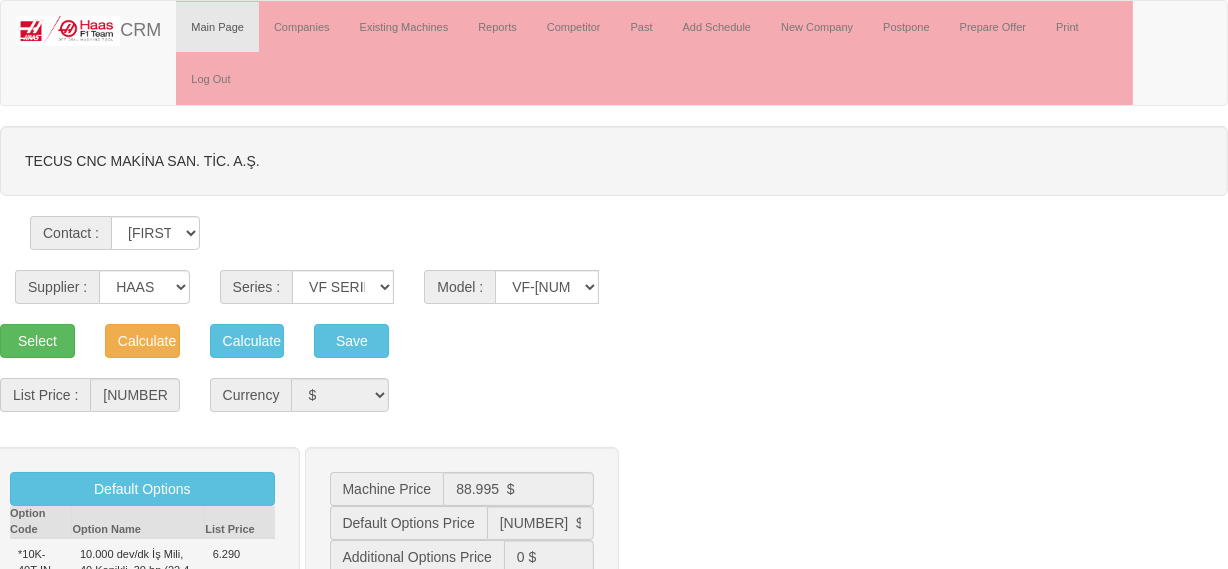 click on "Supplier :
------
HAAS
CANACA
Series   :
VF SERIES
ST SERIES
UMC
EC SERIES
ADDITIONAL
TM SERIES
MINI SERIES
VM SERIES
VC SERIES
GM SERIES
VR SERIES
GR SERIES
VS SERIES
DC SERIES
TL SERIES
DS SERIES
CL SERIES
PARTS
DT SERIES
Model    :
VF-1
VF-10/40
VF-10/50
VF-11/40
VF-11/50
VF-12/40
VF-12/50
VF-14/40
VF-14/50
VF-2" at bounding box center (614, 287) 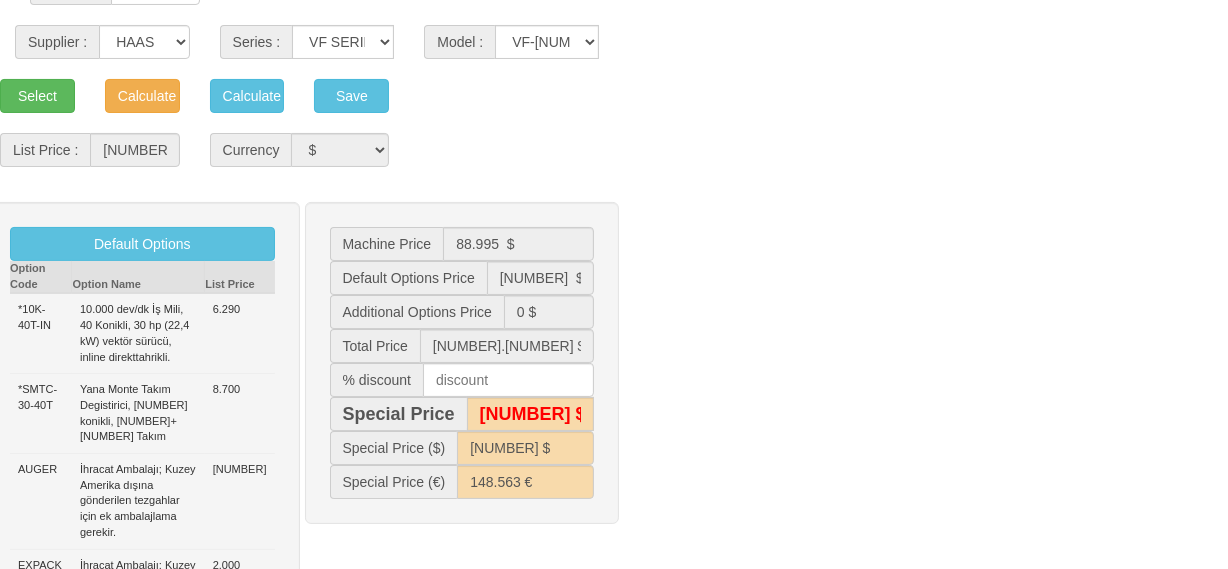 scroll, scrollTop: 272, scrollLeft: 0, axis: vertical 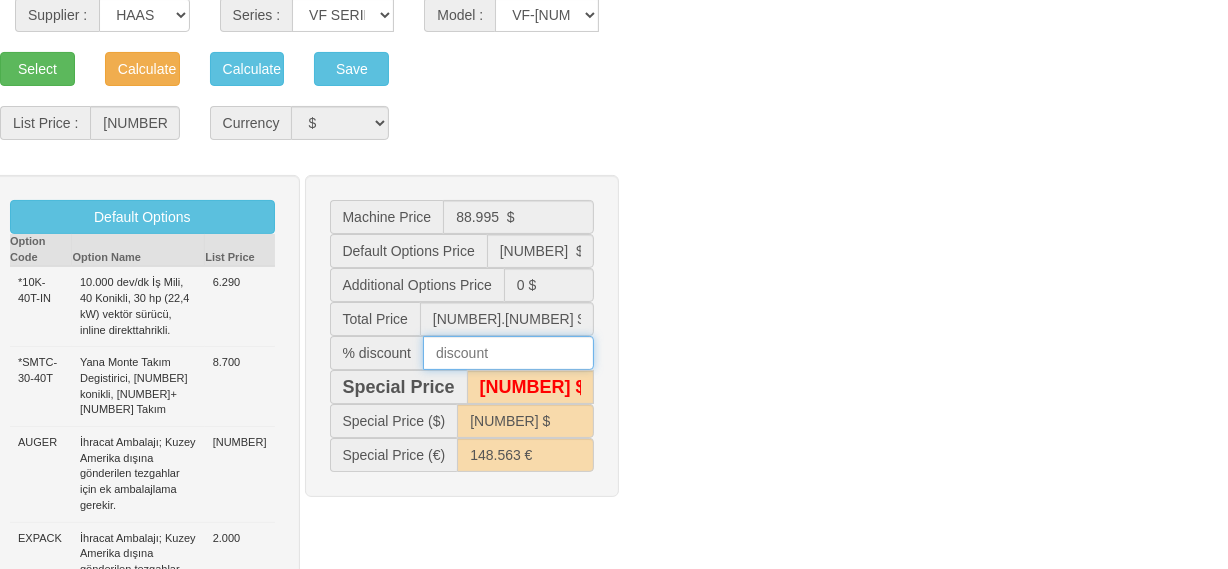 click at bounding box center (508, 353) 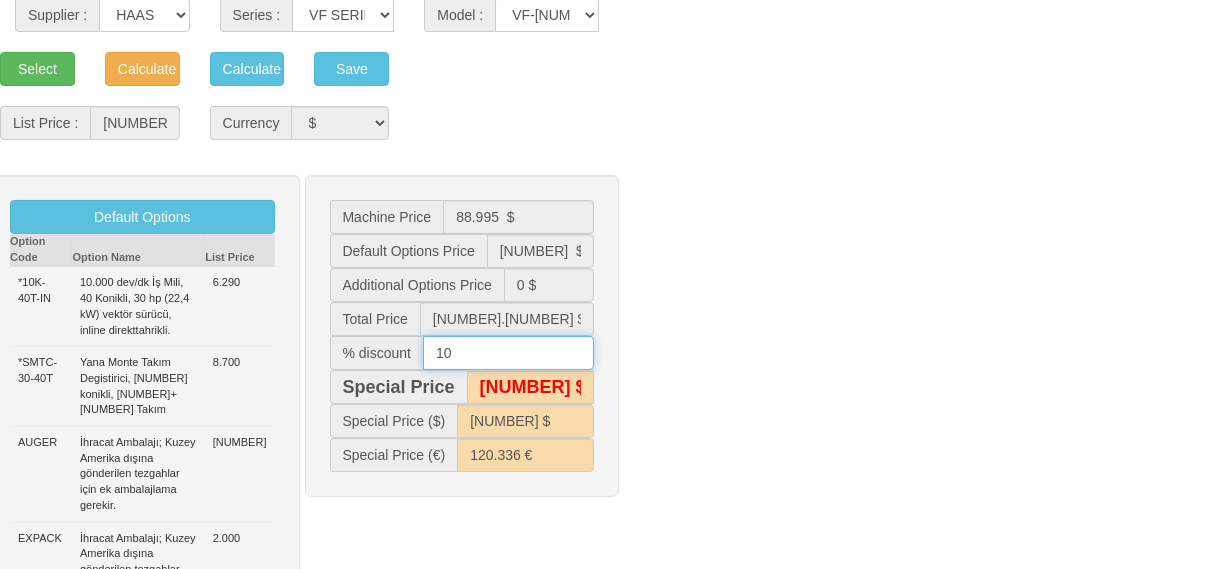 type on "10" 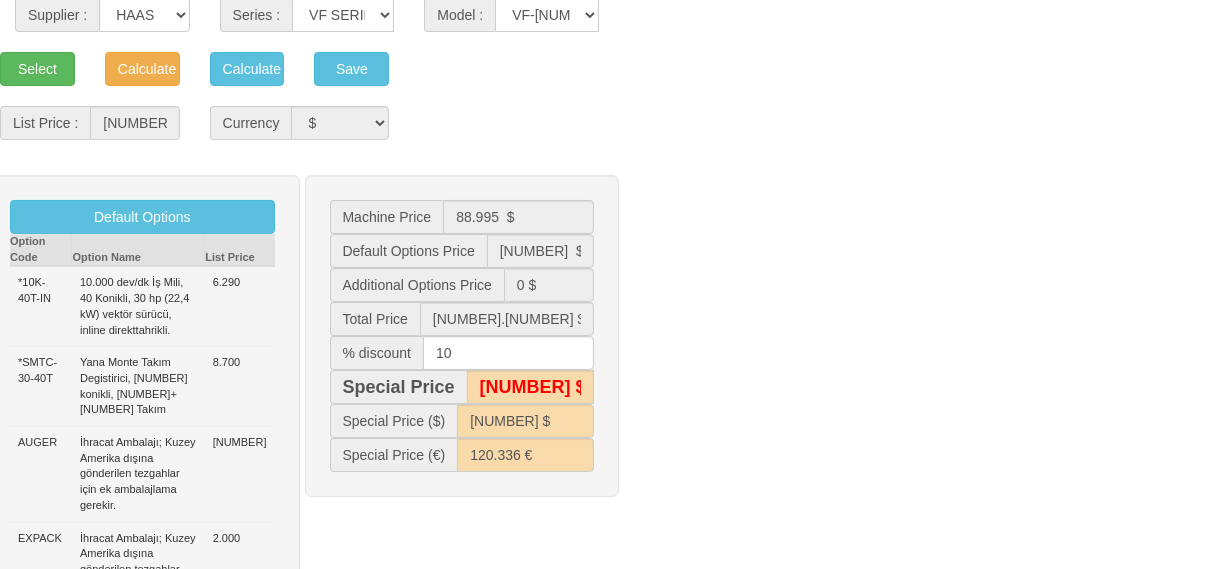 click on "Default Options
Option Code
Option Name
List Price
*10K-40T-IN  10.000 dev/dk İş Mili, 40 Konikli, 30 hp (22,4 kW) vektör sürücü, inline direkttahrikli. 6.290  *SMTC-30-40T Yana Monte Takım Degistirici, 40 konikli, 30+1 Takım 8.700  AUGER Talaş Helezonu; talaşları otomatik olarak tezgahtan uzaklaştırırken onları sıkıp soğutma sıvısından ayırır. 4.100  EXPACK İhracat Ambalajı; Kuzey Amerika dışına gönderilen tezgahlar için ek ambalajlama gerekir. 2.000  HSM Yüksek Hızda İşleme; daha yüksek ilerleme hızlarını ve daha karmaşık takım yollarını herhangi bir kararsızlık yaşamadan veya makineyi yormadan elde etmenizi sağlar. 3.900  10K-40T-IN 10.000 dev/dk İş Mili, 40 Konikli, 30 hp (22,4 kW) vektör sürücü, inline direkt tahrikli. 7.200  SMTC-30-40T 9.900
88.995  $" at bounding box center (614, 586) 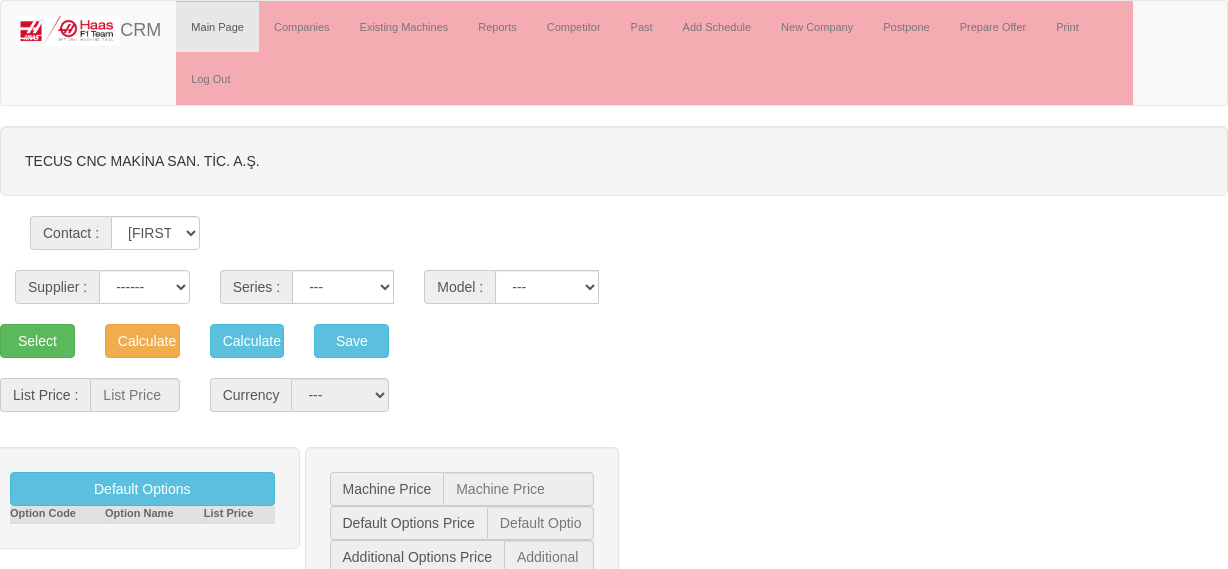 scroll, scrollTop: 0, scrollLeft: 0, axis: both 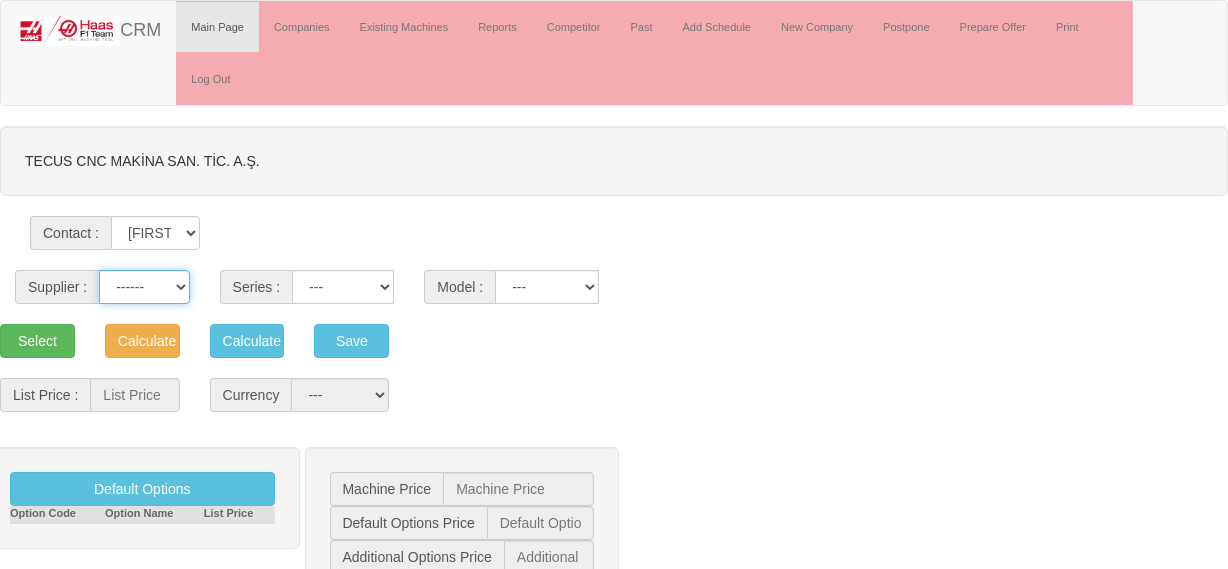 click on "------
HAAS
CANACA" at bounding box center [144, 287] 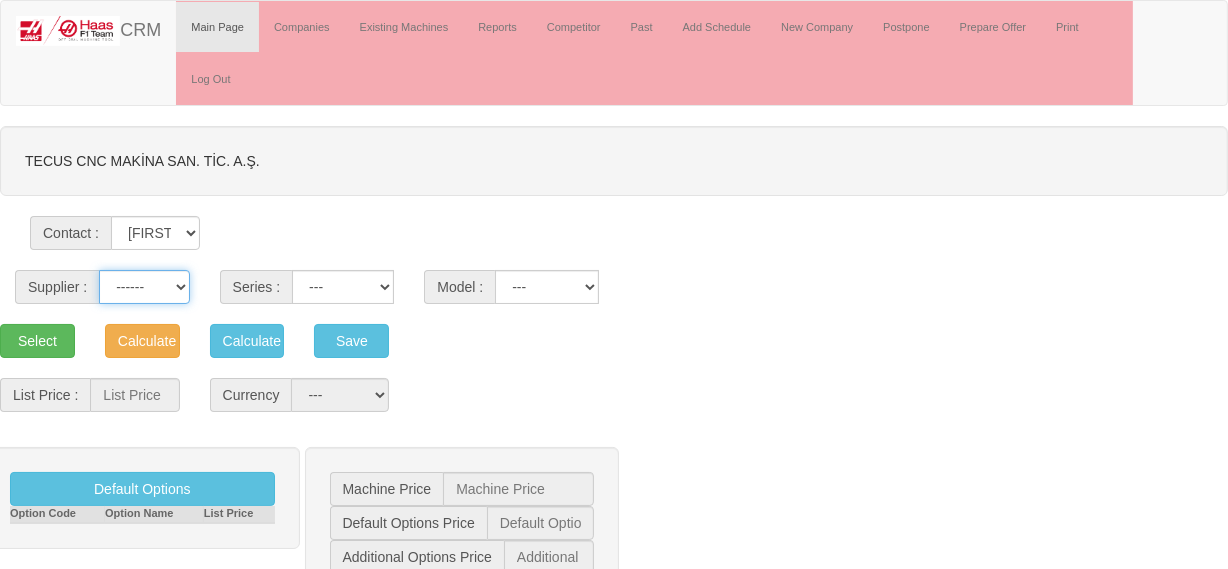 select on "1" 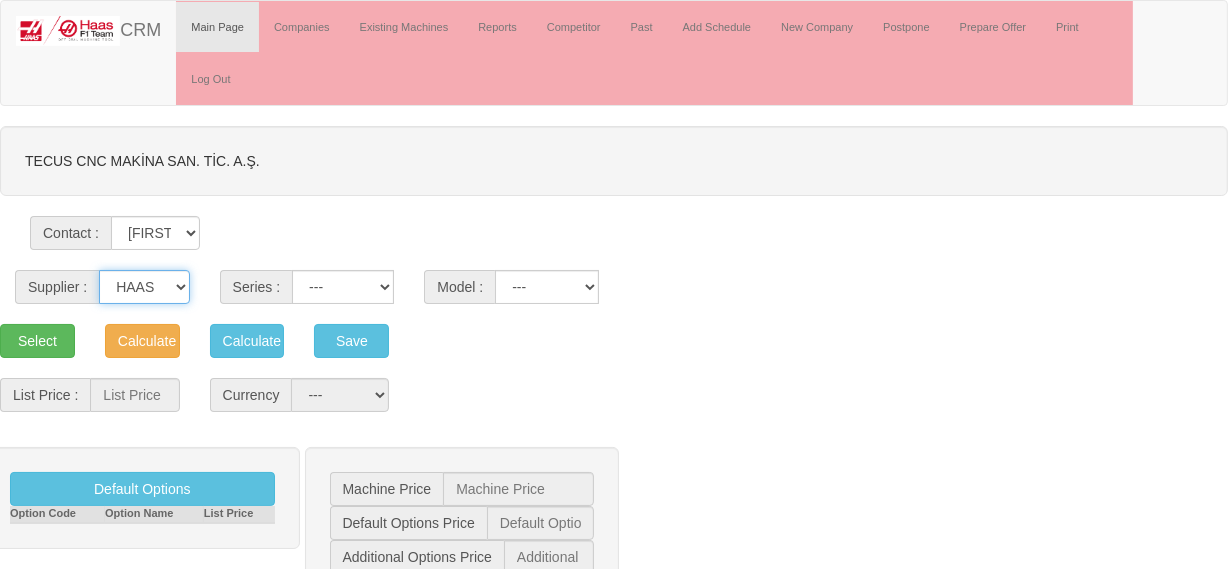 click on "------
HAAS
CANACA" at bounding box center (144, 287) 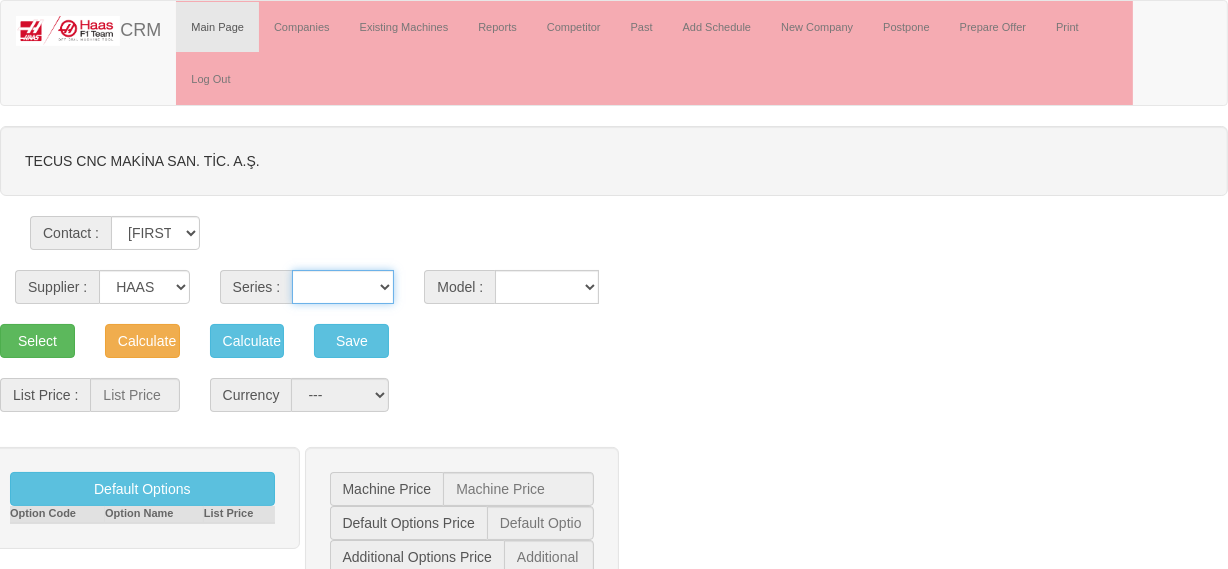 drag, startPoint x: 289, startPoint y: 295, endPoint x: 305, endPoint y: 291, distance: 16.492422 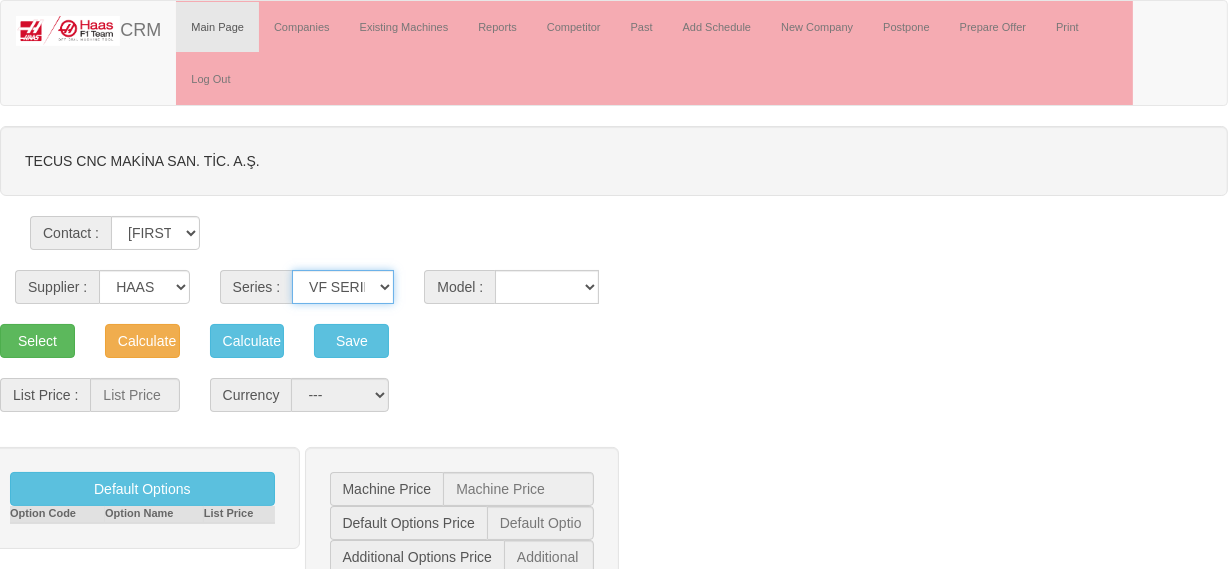 click on "VF SERIES
ST SERIES
UMC
EC SERIES
ADDITIONAL
TM SERIES
MINI SERIES
VM SERIES
VC SERIES
GM SERIES
VR SERIES
GR SERIES
VS SERIES
DC SERIES
TL SERIES
DS SERIES
CL SERIES
PARTS
DT SERIES" at bounding box center (343, 287) 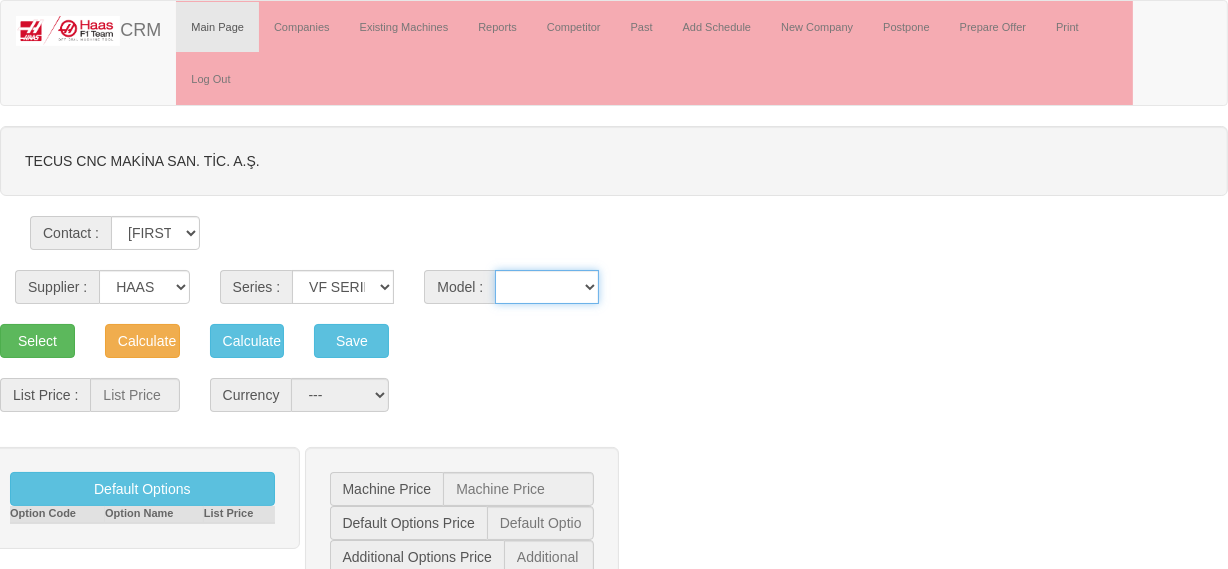 drag, startPoint x: 542, startPoint y: 290, endPoint x: 537, endPoint y: 306, distance: 16.763054 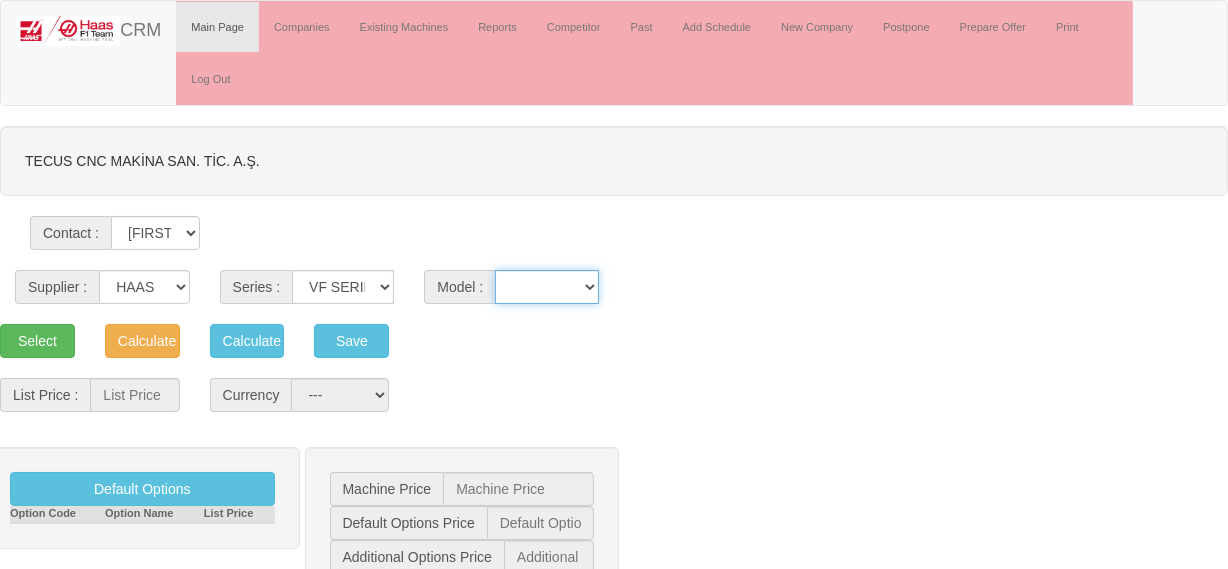 select on "110" 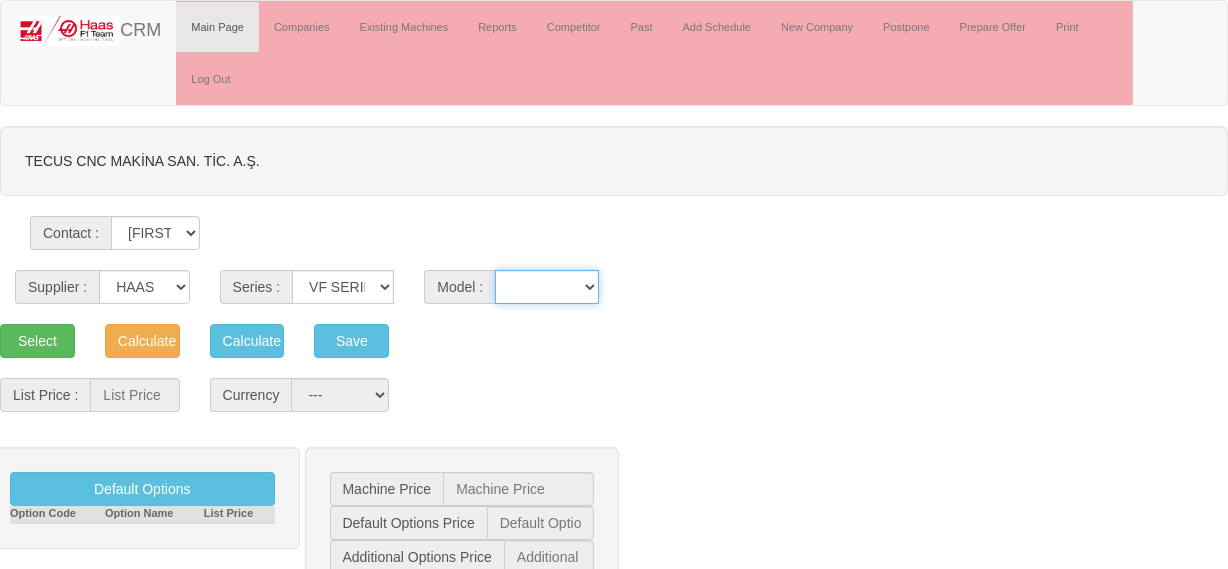 click on "VF-1
VF-10/40
VF-10/50
VF-11/40
VF-11/50
VF-12/40
VF-12/50
VF-14/40
VF-14/50
VF-2
VF-2SS
VF-2SSYT
VF-2TR
VF-2YT
VF-3
VF-3SS
VF-3SSYT
VF-3YT
VF-3YT/50
VF-4
VF-4SS
VF-5/40
VF-5/40TR
VF-5/40XT
VF-5/50
VF-5/50TR
VF-5/50XT
VF-5SS
VF-6/40
VF-6/40TR
VF-6/50
VF-6/50TR
VF-6SS
VF-7/40
VF-7/50
VF-8/40
VF-8/50
VF-9/40
VF-9/50" at bounding box center [547, 287] 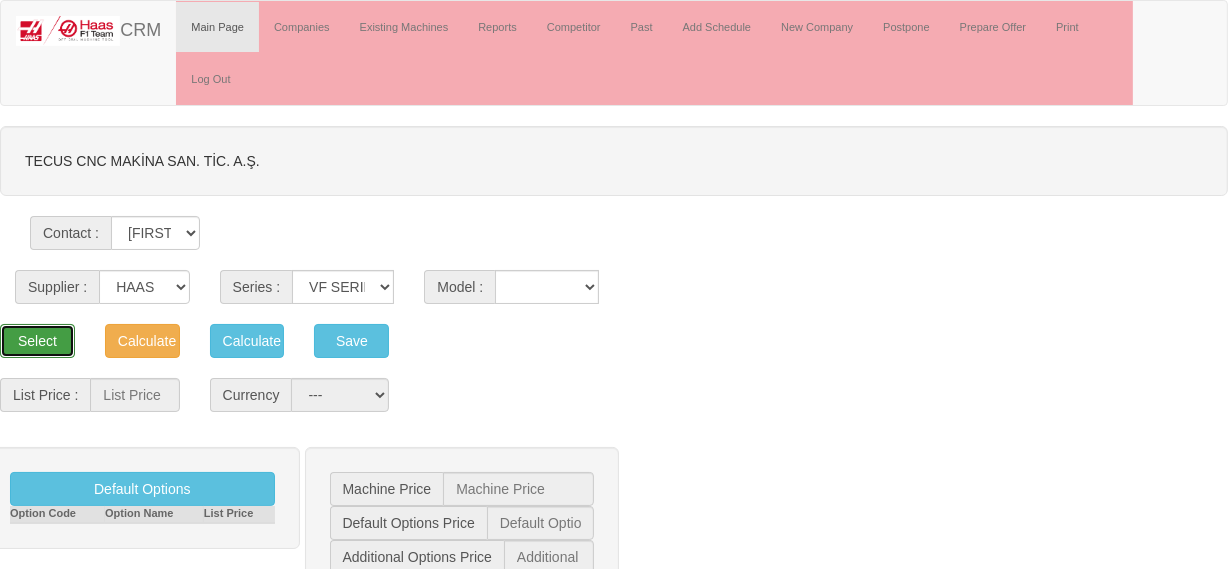 drag, startPoint x: 69, startPoint y: 344, endPoint x: 530, endPoint y: 365, distance: 461.47806 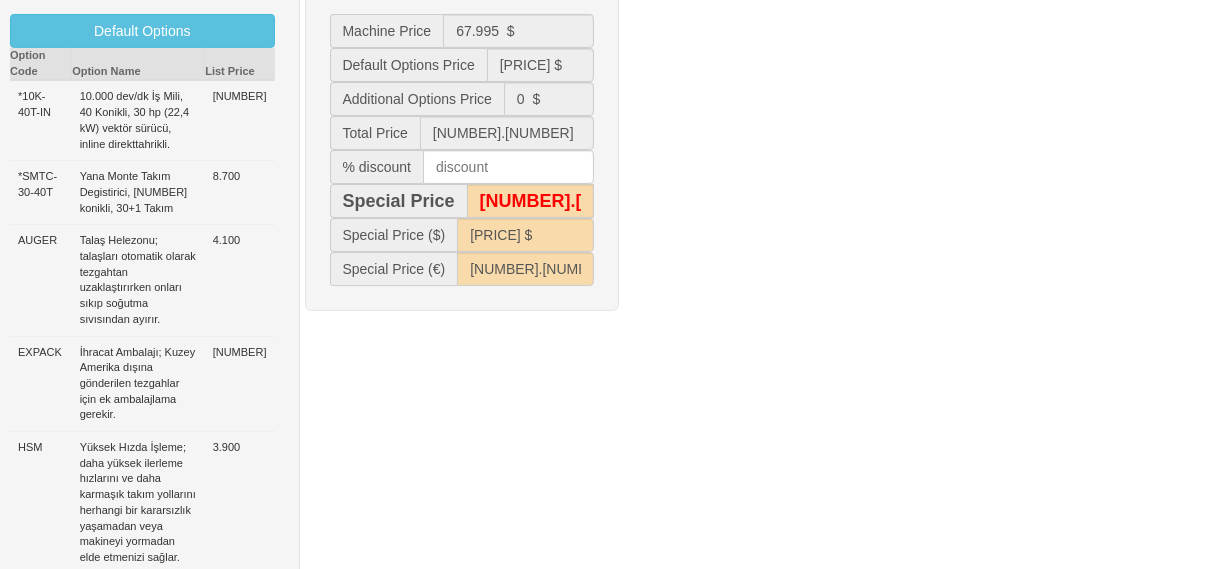 scroll, scrollTop: 454, scrollLeft: 0, axis: vertical 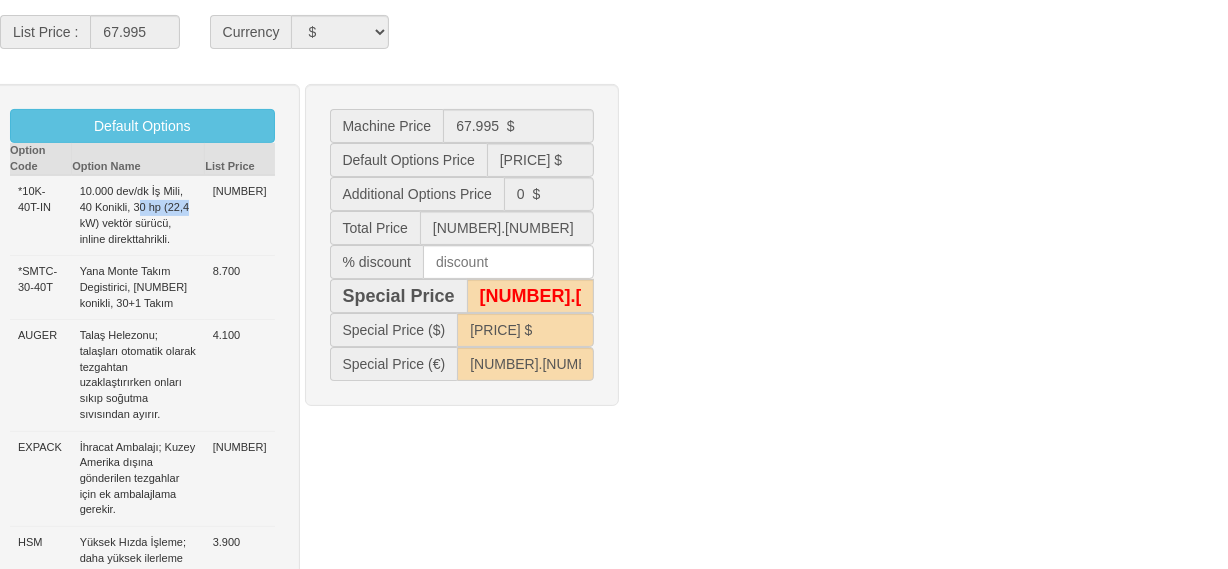 drag, startPoint x: 146, startPoint y: 207, endPoint x: 206, endPoint y: 205, distance: 60.033325 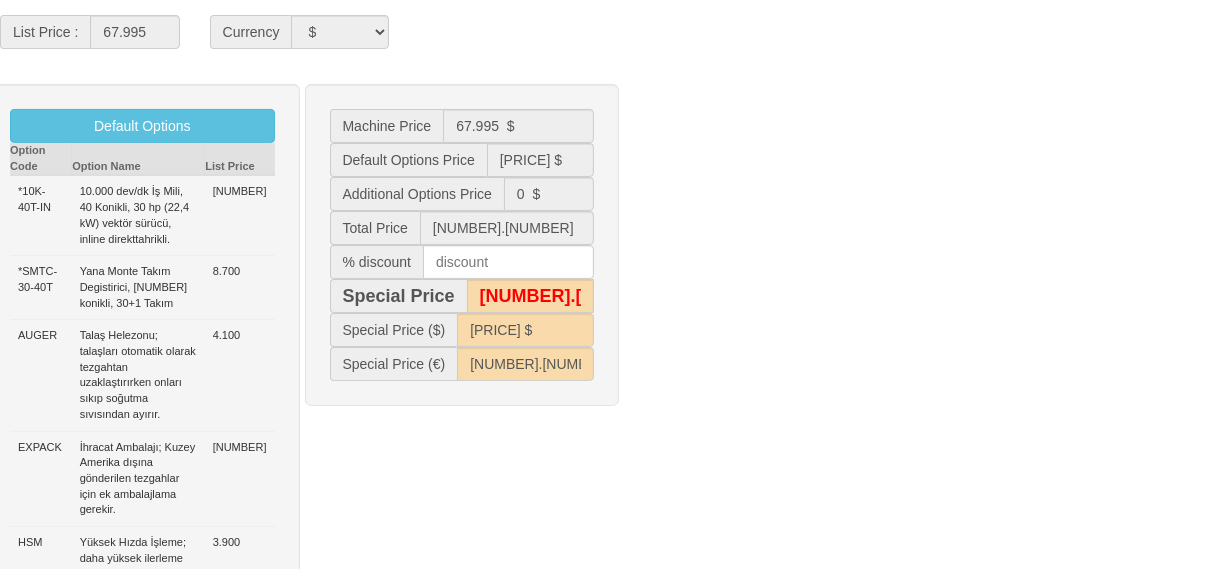 click on "10.000 dev/dk İş Mili, 40 Konikli, 30 hp (22,4 kW) vektör sürücü, inline direkttahrikli." at bounding box center (138, 215) 